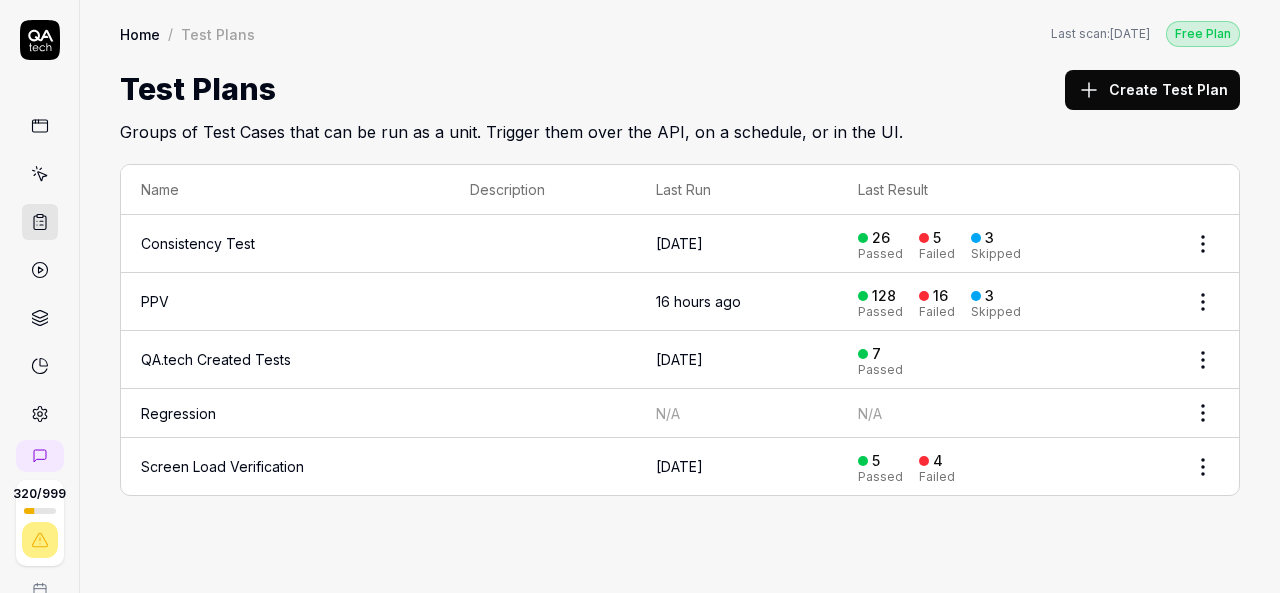 scroll, scrollTop: 0, scrollLeft: 0, axis: both 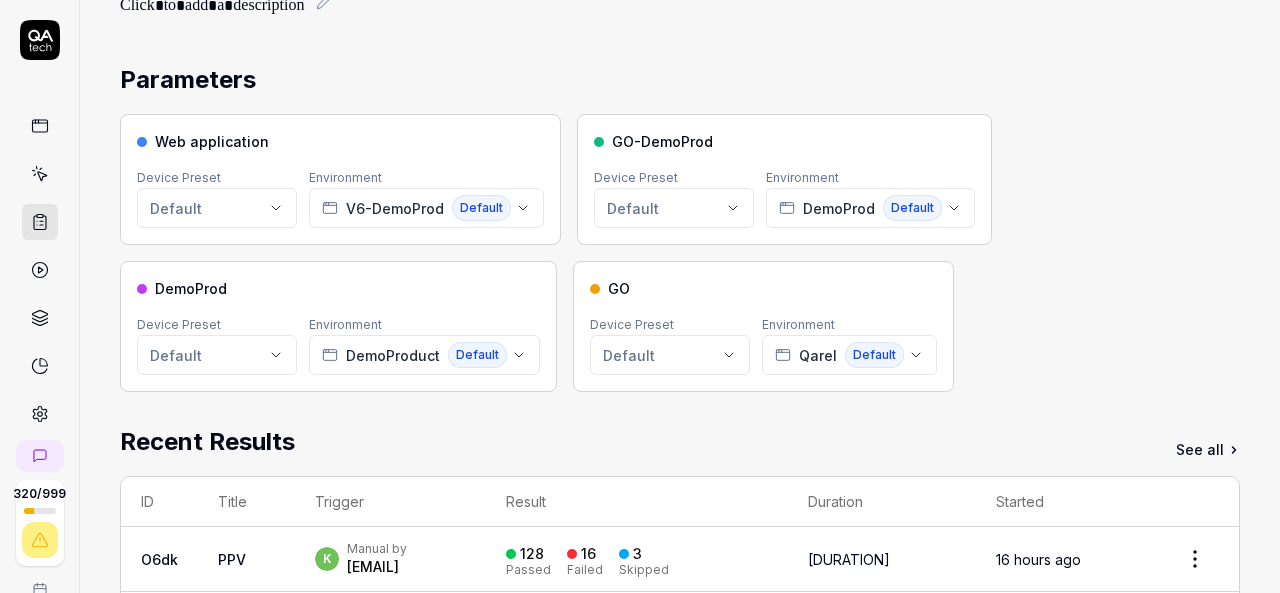 click on "Web application Device Preset Default Environment V6-DemoProd Default GO-DemoProd Device Preset Default Environment DemoProd Default DemoProd Device Preset Default Environment DemoProduct Default GO Device Preset Default Environment Qarel Default" at bounding box center [680, 253] 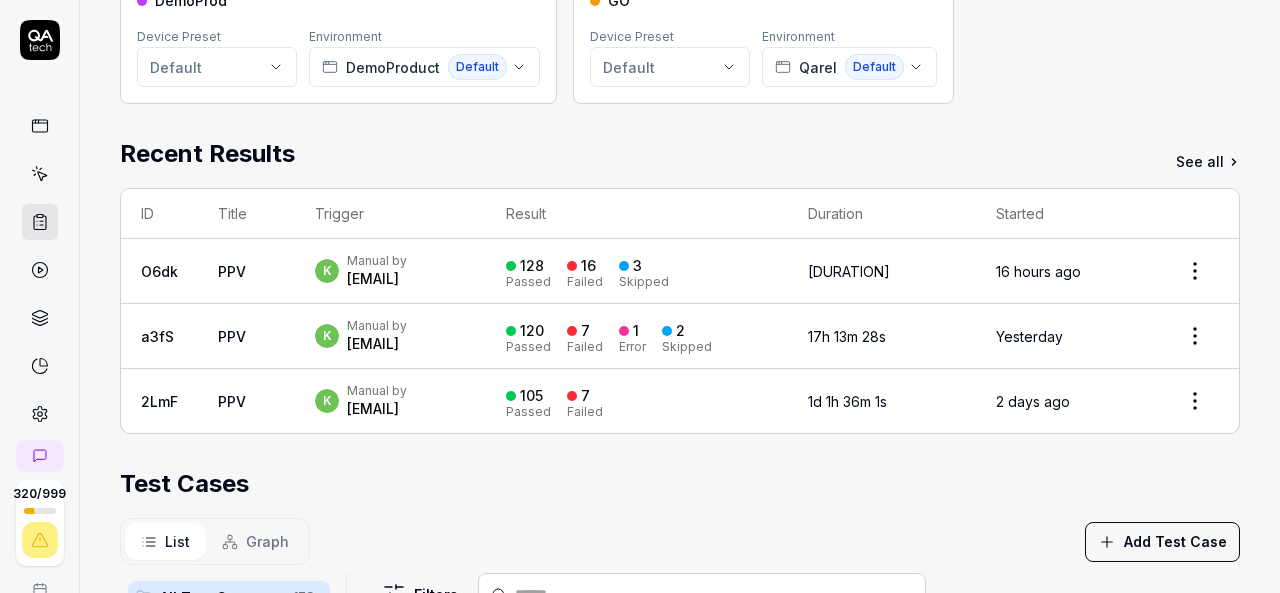 scroll, scrollTop: 416, scrollLeft: 0, axis: vertical 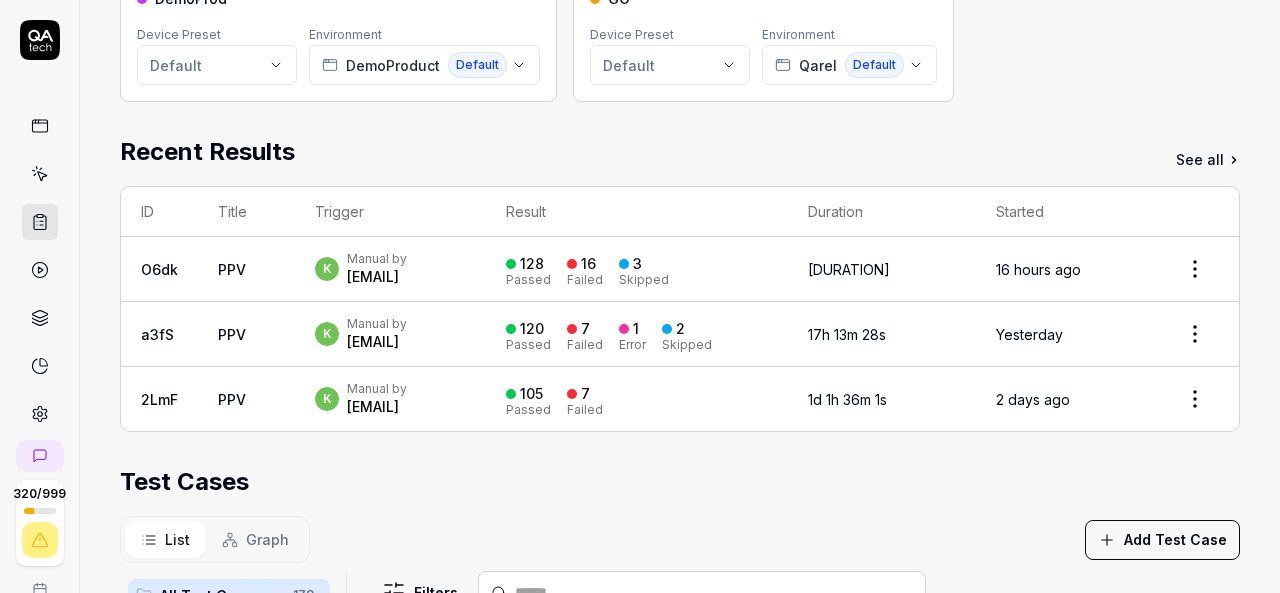click on "Test Cases" at bounding box center [680, 482] 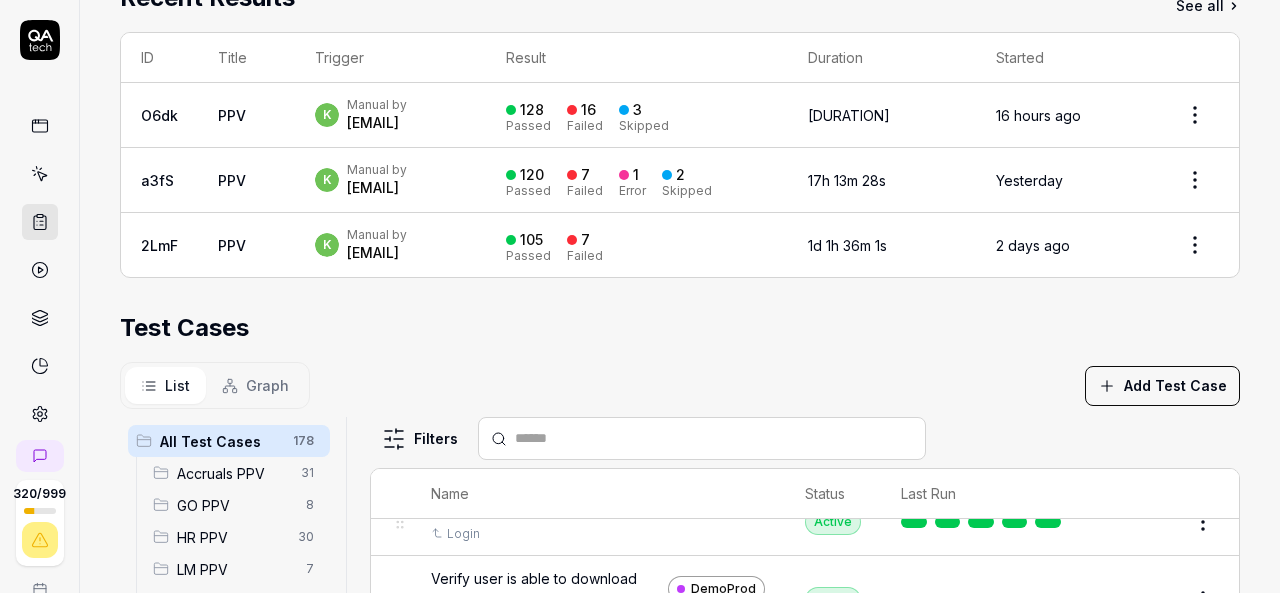 scroll, scrollTop: 570, scrollLeft: 0, axis: vertical 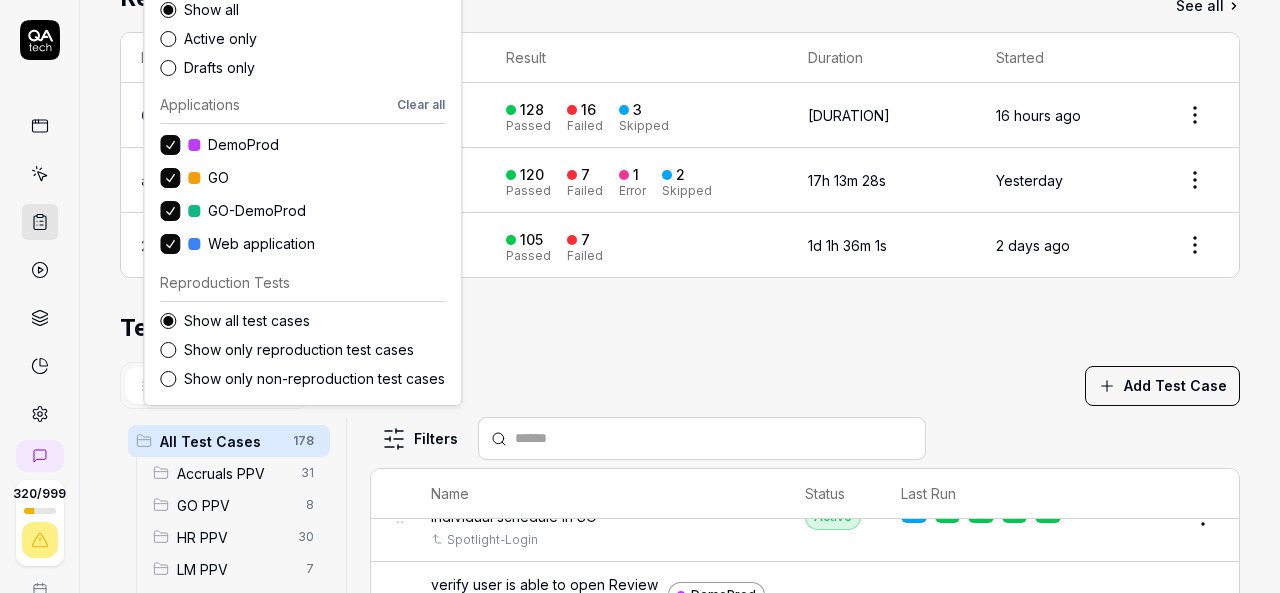 click on "[NUMBER]  /  [NUMBER] k S Home / Test Plans / mupbc3 Free Plan Home / Test Plans / mupbc3 Last scan:  [DATE] Free Plan *** Short ID: mupbc3 API Integration Run Tests Parameters Web application Device Preset Default Environment V6-DemoProd Default GO-DemoProd Device Preset Default Environment DemoProd Default DemoProd Device Preset Default Environment DemoProduct Default GO Device Preset Default Environment Qarel Default Recent Results See all ID Title Trigger Result Duration Started O[ALPHANUMERIC] PPV k Manual by [EMAIL] [NUMBER] Passed [NUMBER] Failed [NUMBER] Skipped [DURATION] [DATE] a[ALPHANUMERIC] PPV k Manual by [EMAIL] [NUMBER] Passed [NUMBER] Failed [NUMBER] Error [NUMBER] Skipped [DURATION] [DATE] 2LmF PPV k Manual by [EMAIL] [NUMBER] Passed [NUMBER] Failed [DATE] [DURATION] [DATE] Test Cases List Graph Add Test Case All Test Cases [NUMBER] Accruals PPV [NUMBER] GO PPV [NUMBER] HR PPV [NUMBER] LM PPV [NUMBER] MC PPV [NUMBER] PBJ PPV [NUMBER] SO PPV [NUMBER] Spotlight PPV [NUMBER] TA PPV [NUMBER] Filters Name Status Last Run Accruals PPV 01. Login - DemoProduct Active Edit Active" at bounding box center (640, 296) 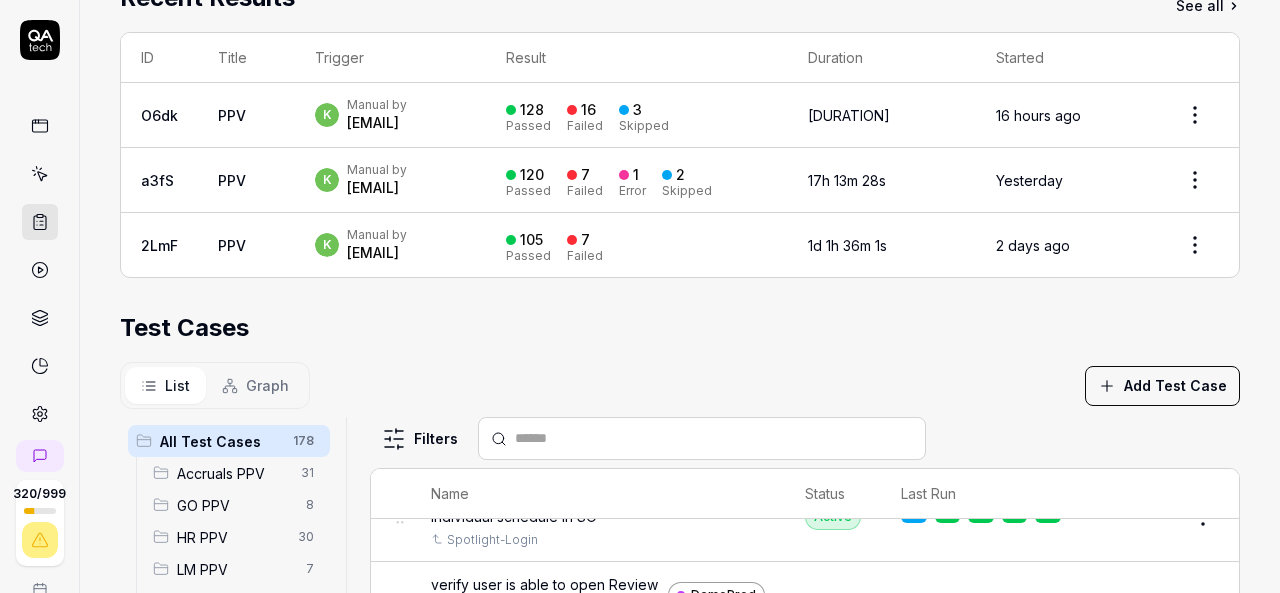click on "[NUMBER]  /  [NUMBER] k S Home / Test Plans / mupbc3 Free Plan Home / Test Plans / mupbc3 Last scan:  [DATE] Free Plan *** Short ID: mupbc3 API Integration Run Tests Parameters Web application Device Preset Default Environment V6-DemoProd Default GO-DemoProd Device Preset Default Environment DemoProd Default DemoProd Device Preset Default Environment DemoProduct Default GO Device Preset Default Environment Qarel Default Recent Results See all ID Title Trigger Result Duration Started O[ALPHANUMERIC] PPV k Manual by [EMAIL] [NUMBER] Passed [NUMBER] Failed [NUMBER] Skipped [DURATION] [DATE] a[ALPHANUMERIC] PPV k Manual by [EMAIL] [NUMBER] Passed [NUMBER] Failed [NUMBER] Error [NUMBER] Skipped [DURATION] [DATE] 2LmF PPV k Manual by [EMAIL] [NUMBER] Passed [NUMBER] Failed [DATE] [DURATION] [DATE] Test Cases List Graph Add Test Case All Test Cases [NUMBER] Accruals PPV [NUMBER] GO PPV [NUMBER] HR PPV [NUMBER] LM PPV [NUMBER] MC PPV [NUMBER] PBJ PPV [NUMBER] SO PPV [NUMBER] Spotlight PPV [NUMBER] TA PPV [NUMBER] Filters Name Status Last Run Accruals PPV 01. Login - DemoProduct Active Edit Active" at bounding box center (640, 296) 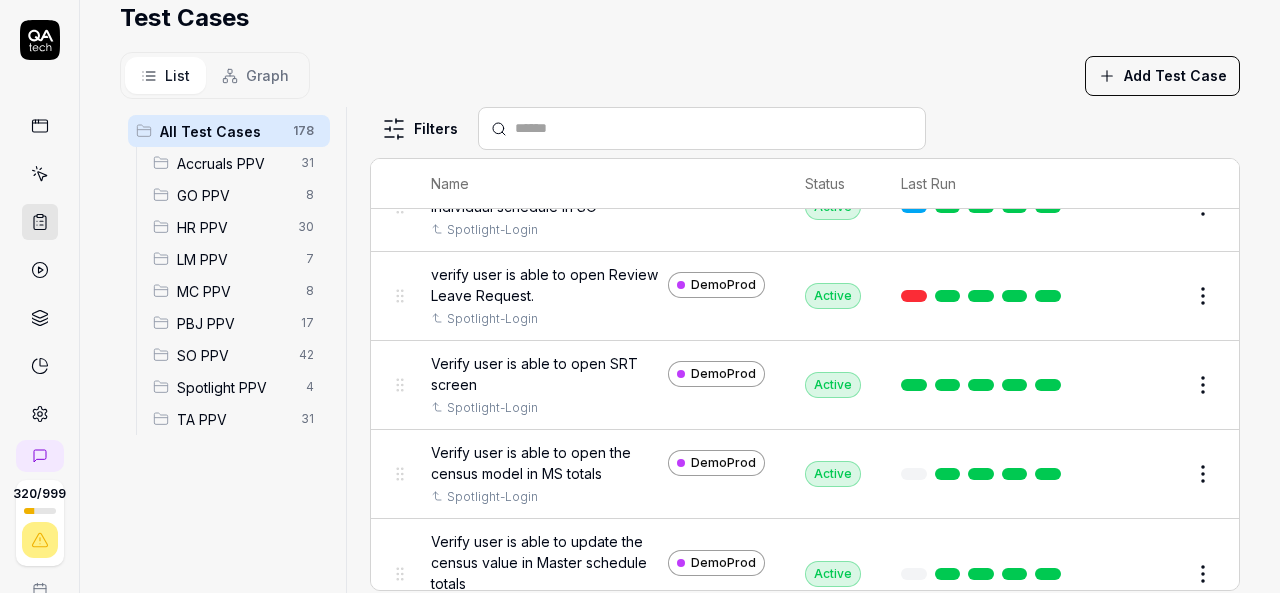 scroll, scrollTop: 928, scrollLeft: 0, axis: vertical 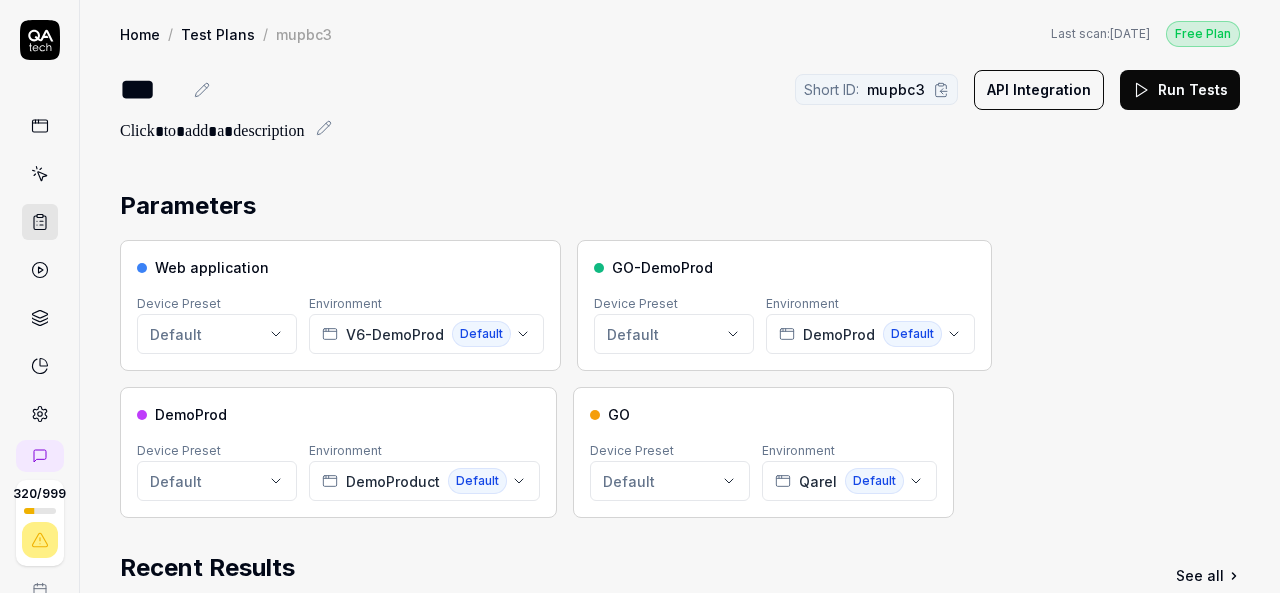 click on "*** Short ID: mupbc3 API Integration Run Tests" at bounding box center [680, 89] 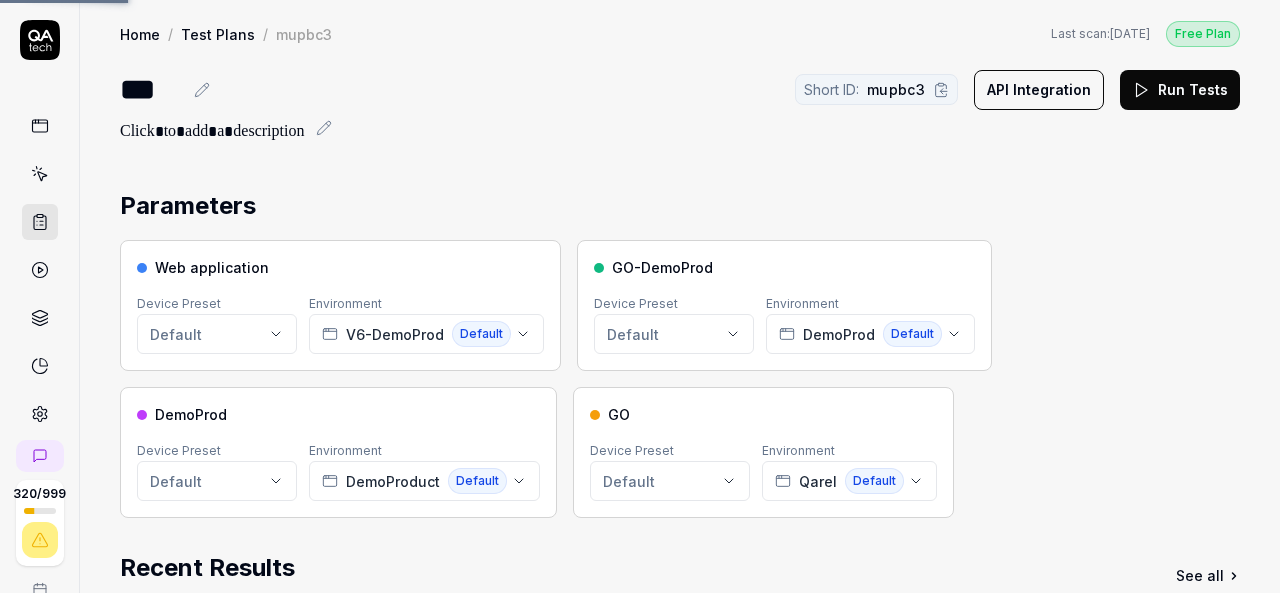 click on "*** Short ID: mupbc3 API Integration Run Tests" at bounding box center [680, 89] 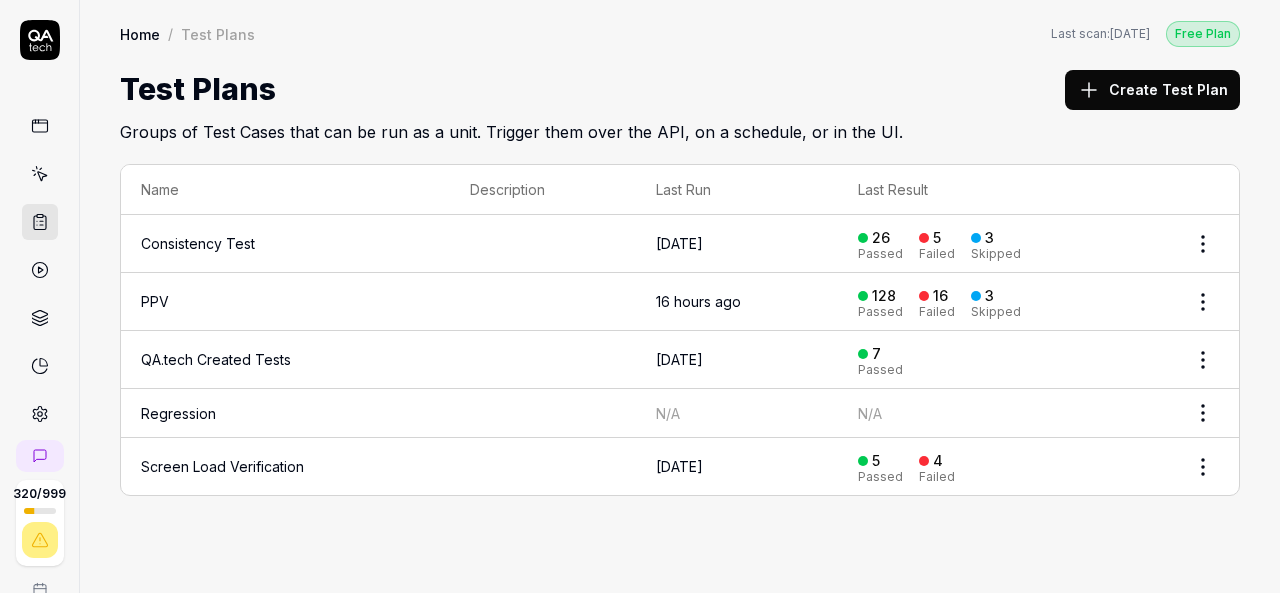click 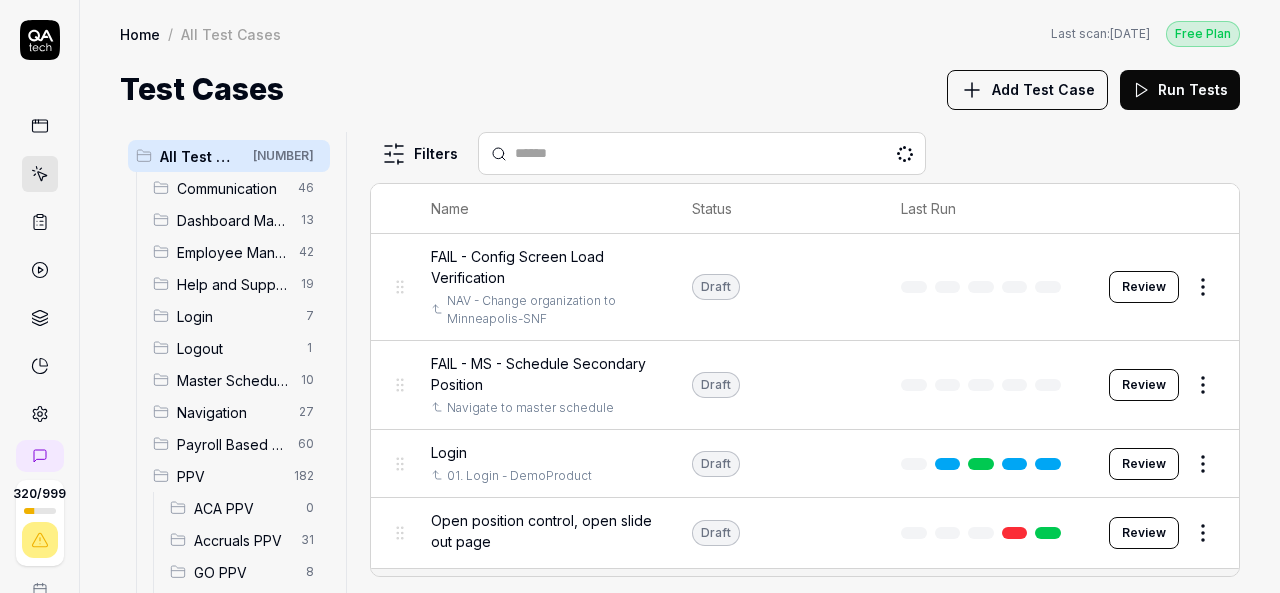 click on "Communication" at bounding box center [231, 188] 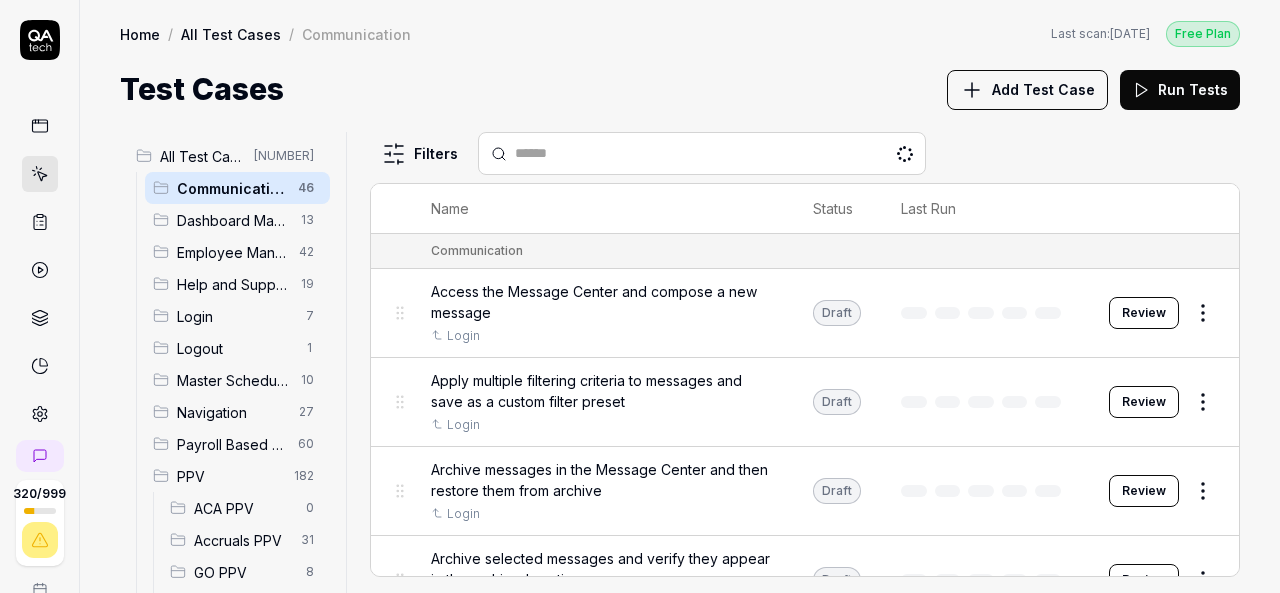 click on "Communication" at bounding box center [231, 188] 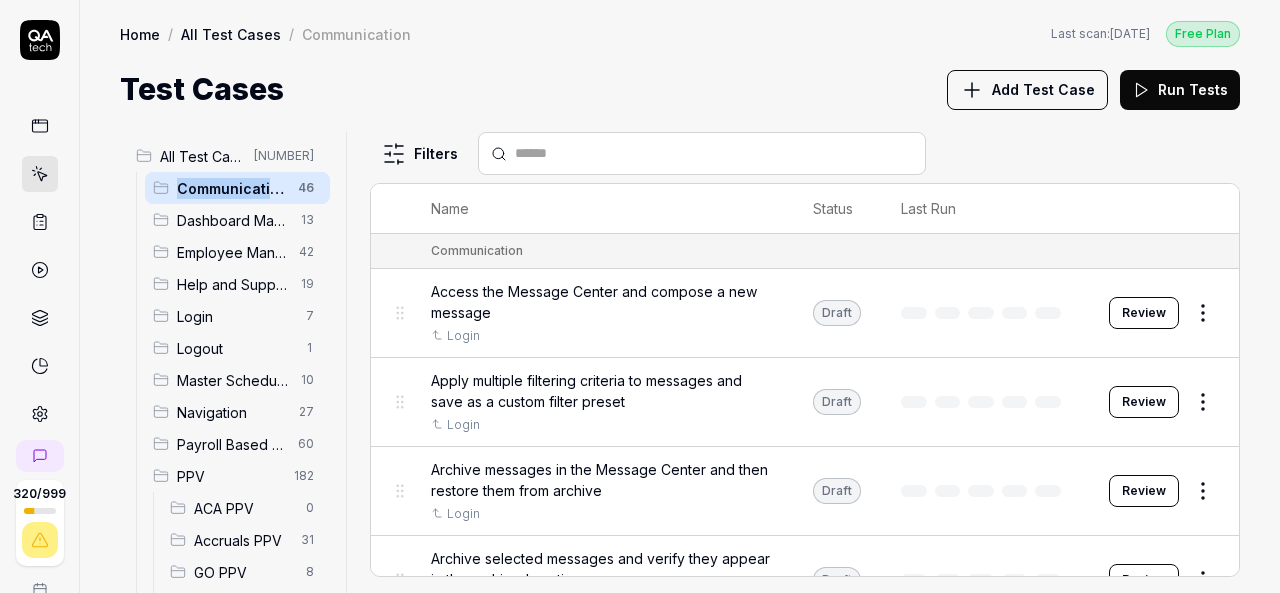 click on "Communication" at bounding box center (231, 188) 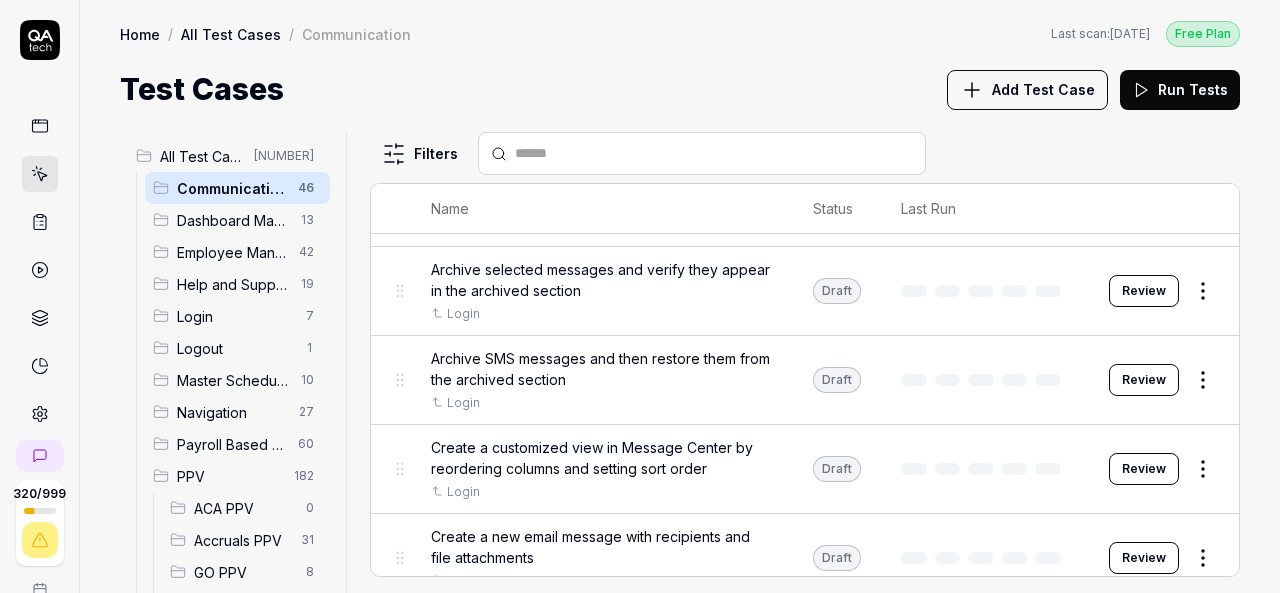 scroll, scrollTop: 0, scrollLeft: 0, axis: both 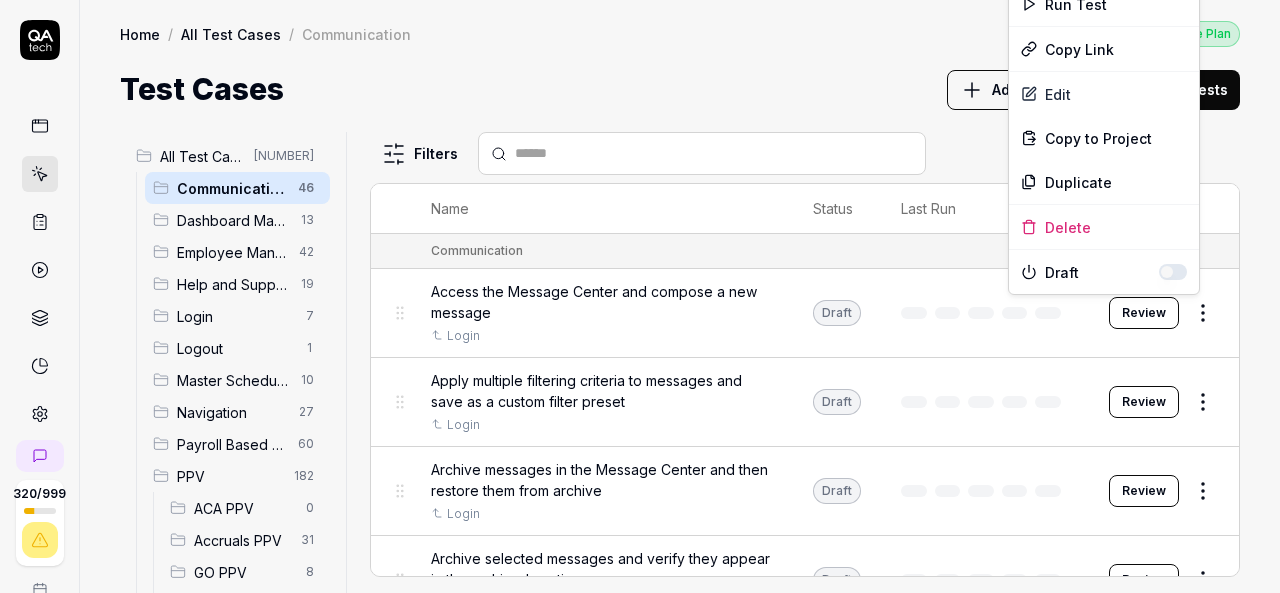 click on "[NUMBER]  /  [NUMBER] k S Home / All Test Cases / Communication Free Plan Home / All Test Cases / Communication Last scan:  [DATE] Free Plan Test Cases Add Test Case Run Tests All Test Cases [NUMBER] Communication [NUMBER] Dashboard Management [NUMBER] Employee Management [NUMBER] Help and Support [NUMBER] Login [NUMBER] Logout [NUMBER] Master Schedule [NUMBER] Navigation [NUMBER] Payroll Based Journal [NUMBER] PPV [NUMBER] ACA PPV [NUMBER] Accruals PPV [NUMBER] GO PPV [NUMBER] HR PPV [NUMBER] LM PPV [NUMBER] MC PPV [NUMBER] PBJ PPV [NUMBER] SO PPV [NUMBER] Spotlight PPV [NUMBER] TA PPV [NUMBER] Reporting [NUMBER] Schedule Optimizer [NUMBER] Screen Loads [NUMBER] TestPPV [NUMBER] Time & Attendance [NUMBER] User Profile [NUMBER] Filters Name Status Last Run Communication Access the Message Center and compose a new message Login Draft Review Apply multiple filtering criteria to messages and save as a custom filter preset Login Draft Review Archive messages in the Message Center and then restore them from archive Login Draft Review Archive selected messages and verify they appear in the archived section Login Draft Review Login Draft Review Login Draft Review Login Draft Review" at bounding box center [640, 296] 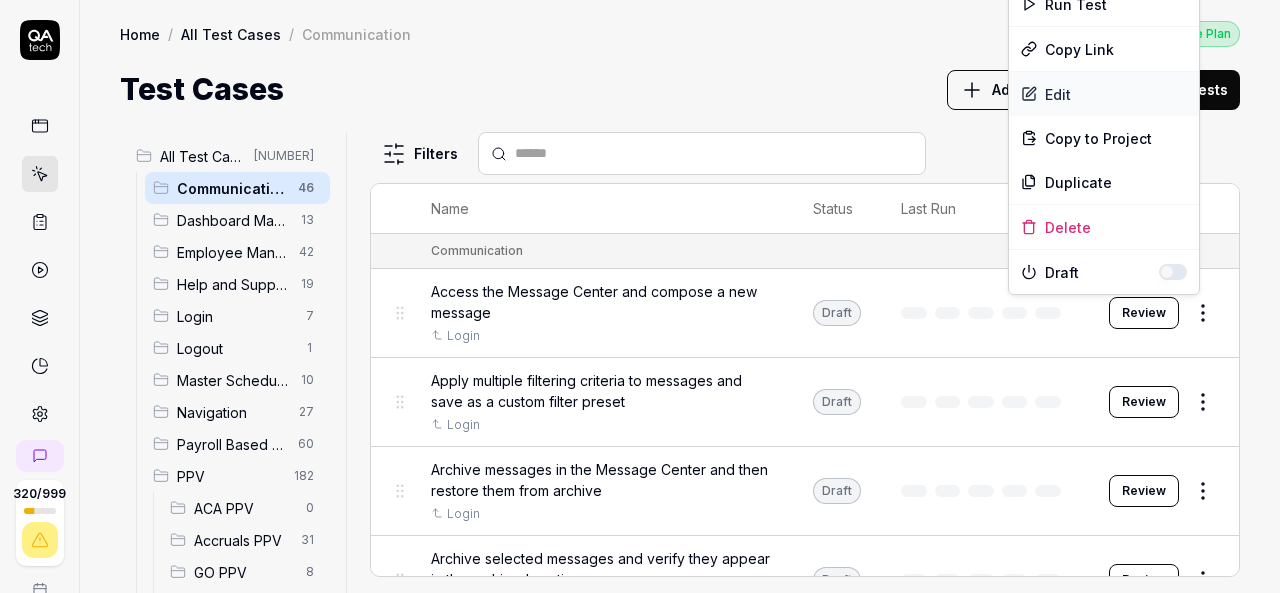 click on "Edit" at bounding box center (1104, 94) 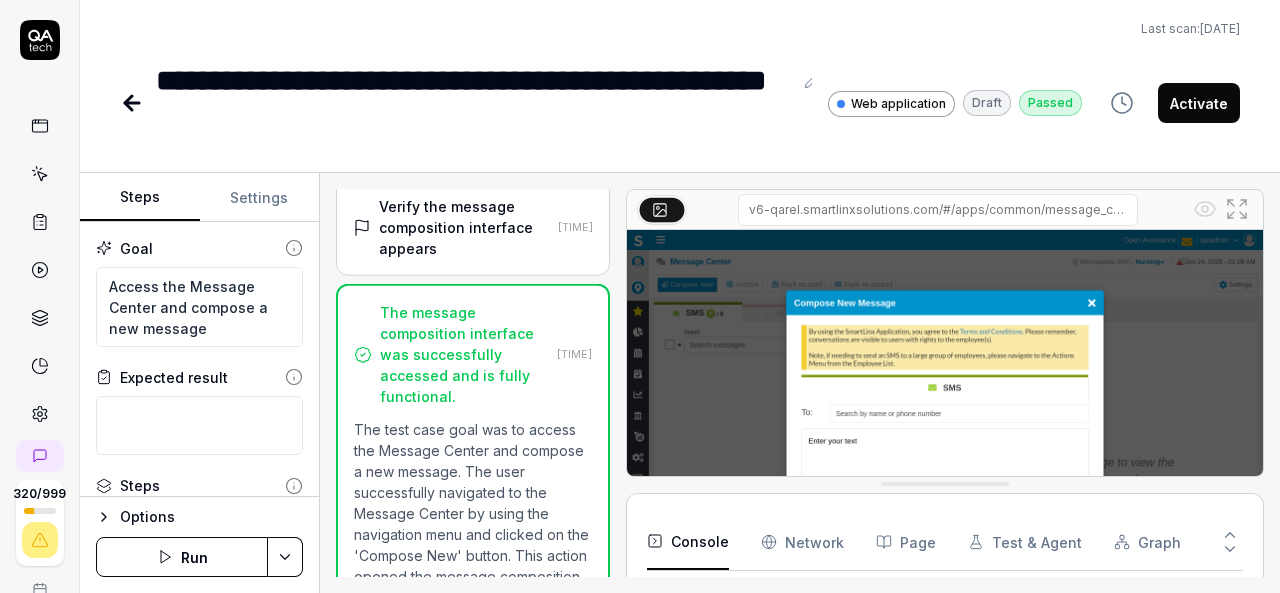 scroll, scrollTop: 876, scrollLeft: 0, axis: vertical 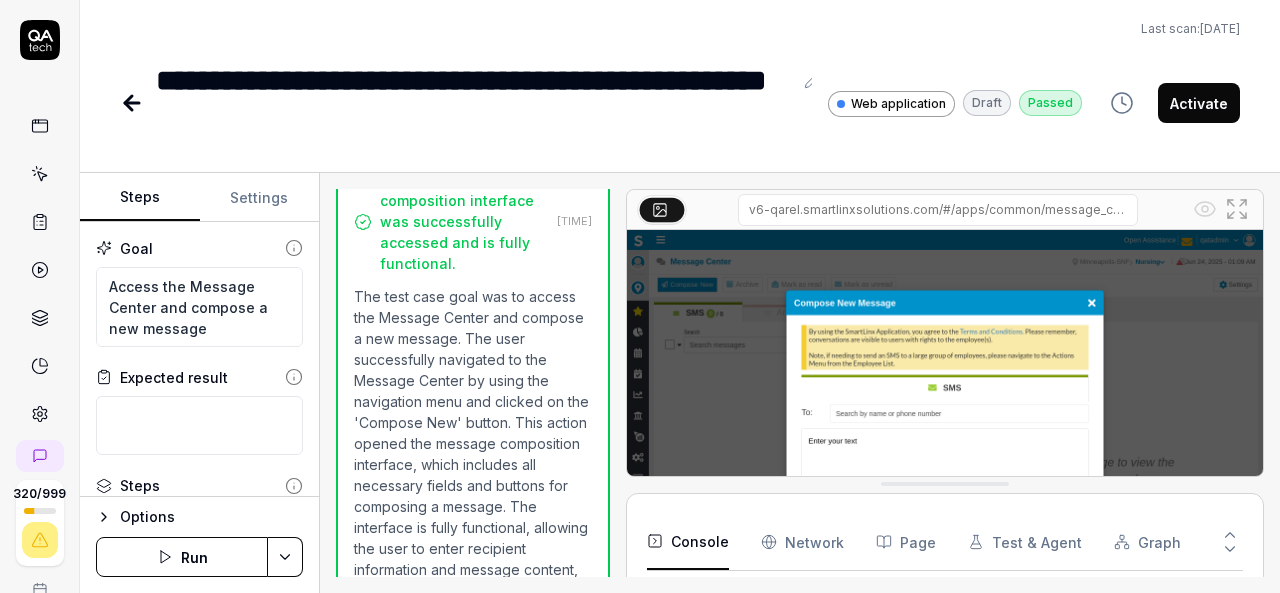 type on "*" 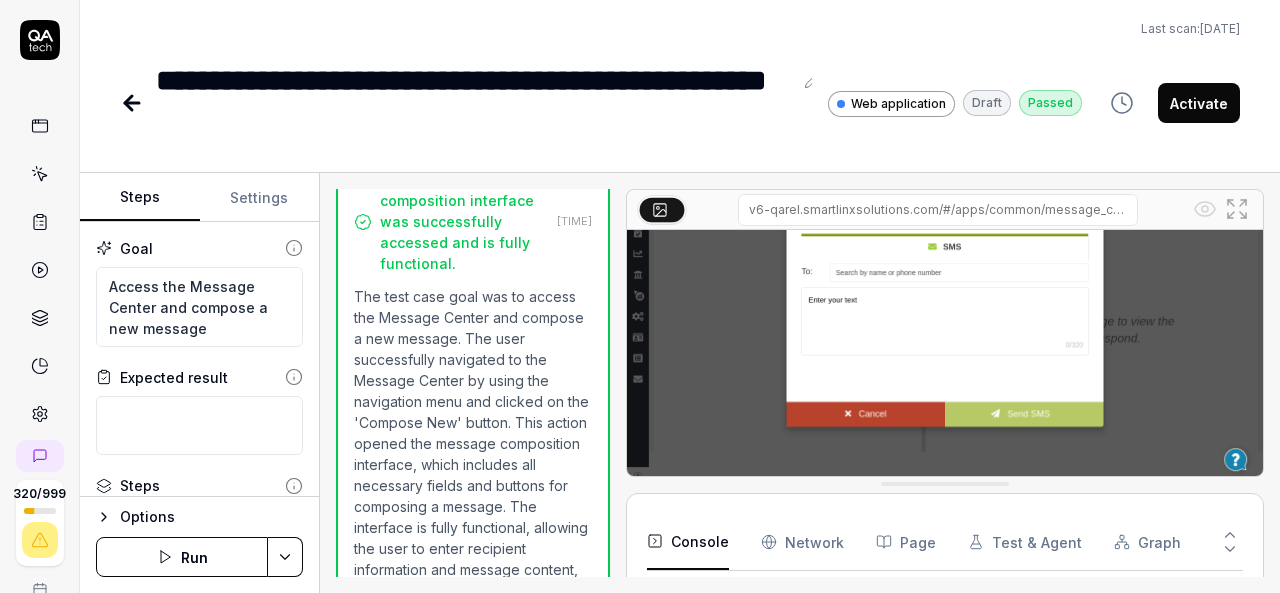 scroll, scrollTop: 0, scrollLeft: 0, axis: both 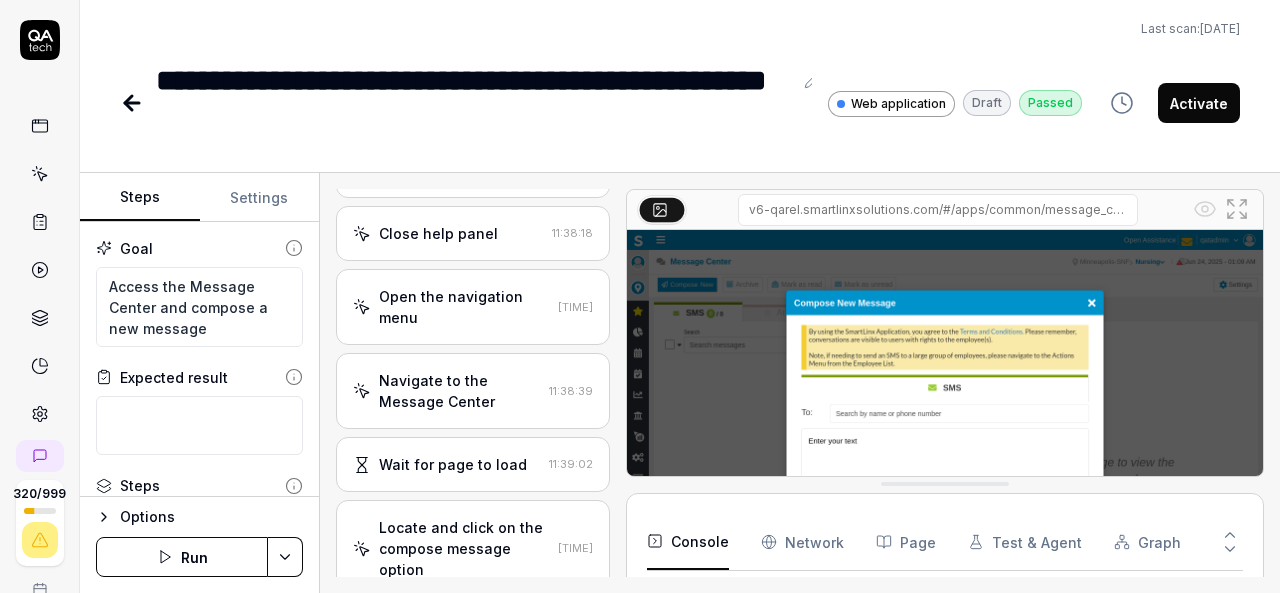 click on "Close help panel" at bounding box center [438, 233] 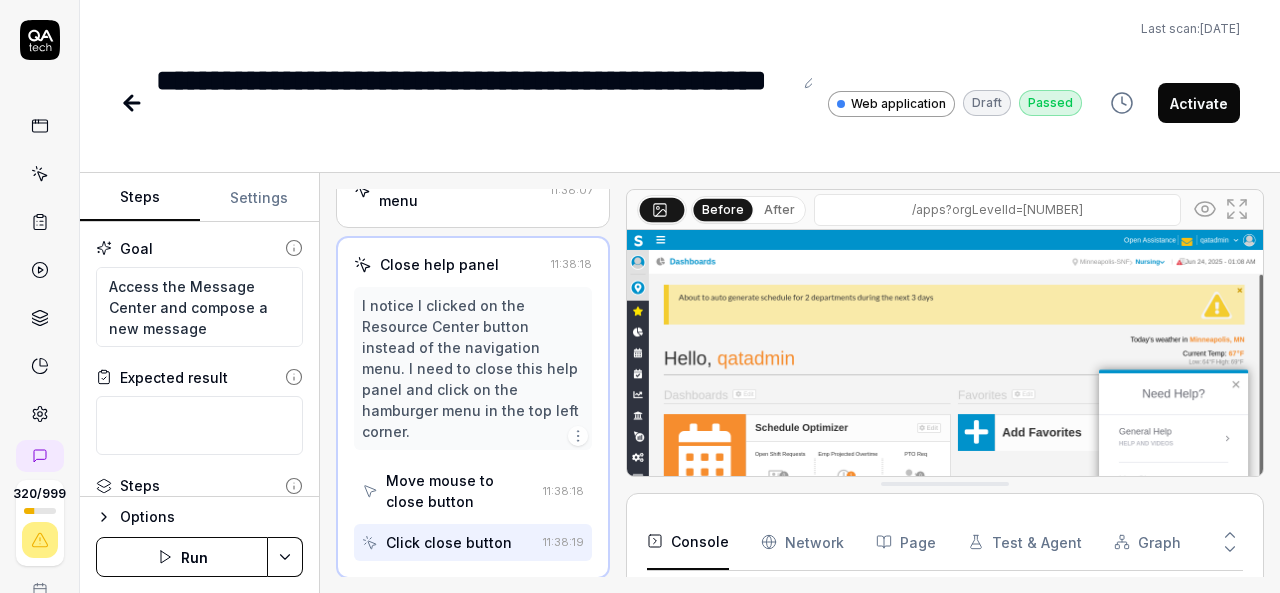 scroll, scrollTop: 0, scrollLeft: 0, axis: both 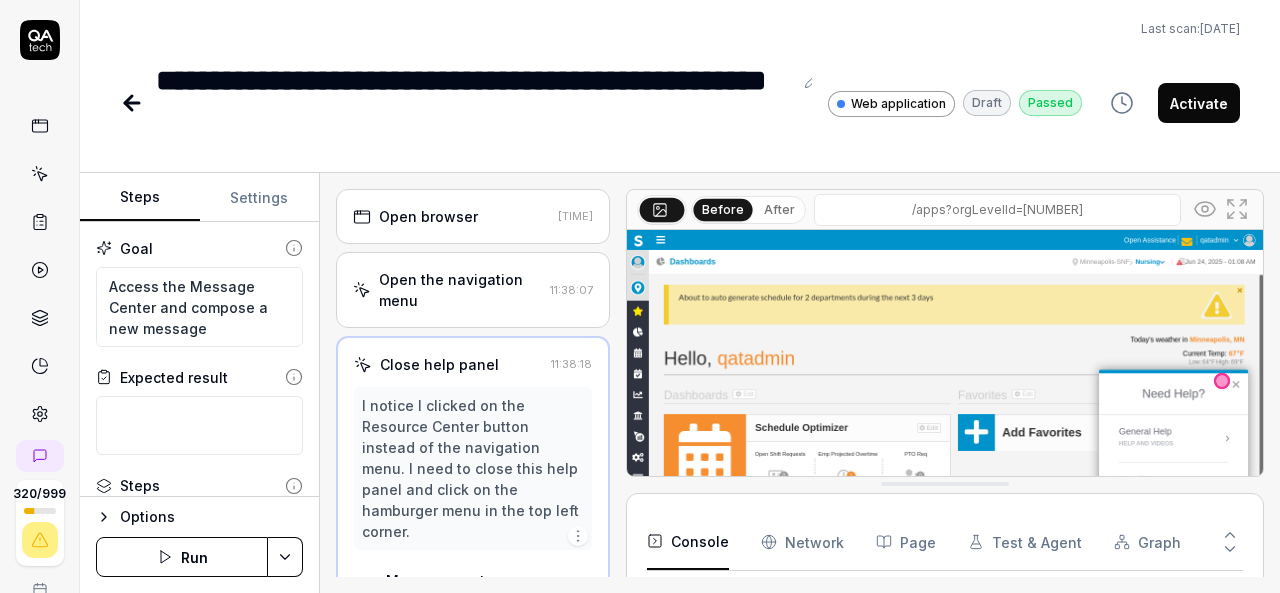 click on "Open browser [TIME]" at bounding box center [473, 216] 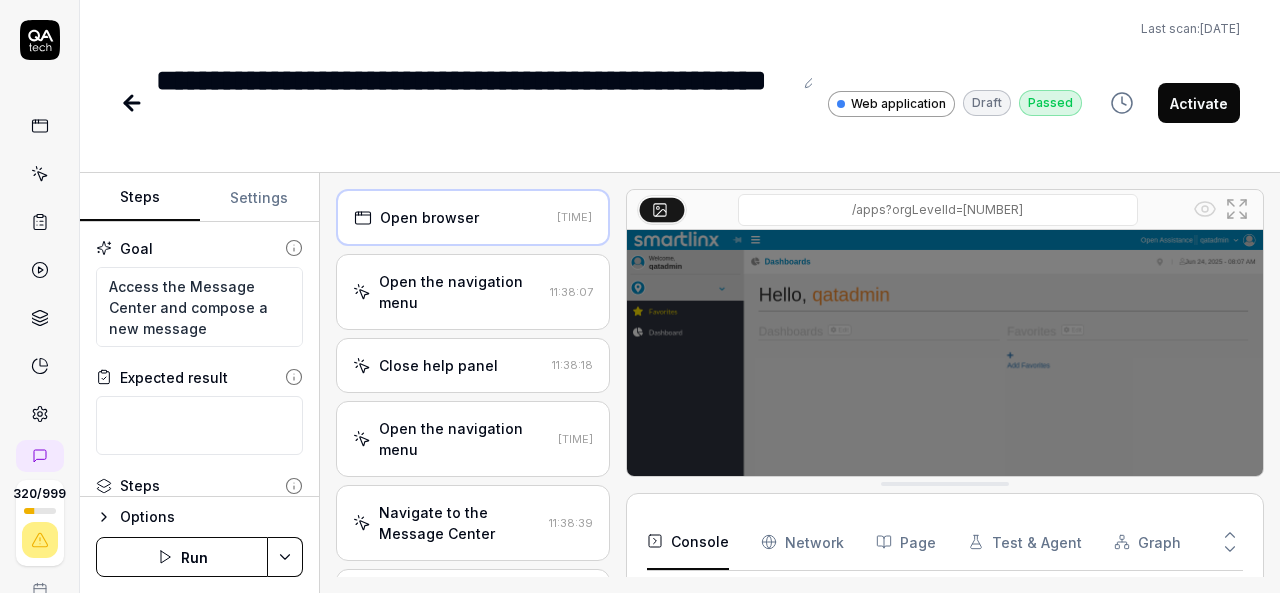 click on "Open the navigation menu" at bounding box center [460, 292] 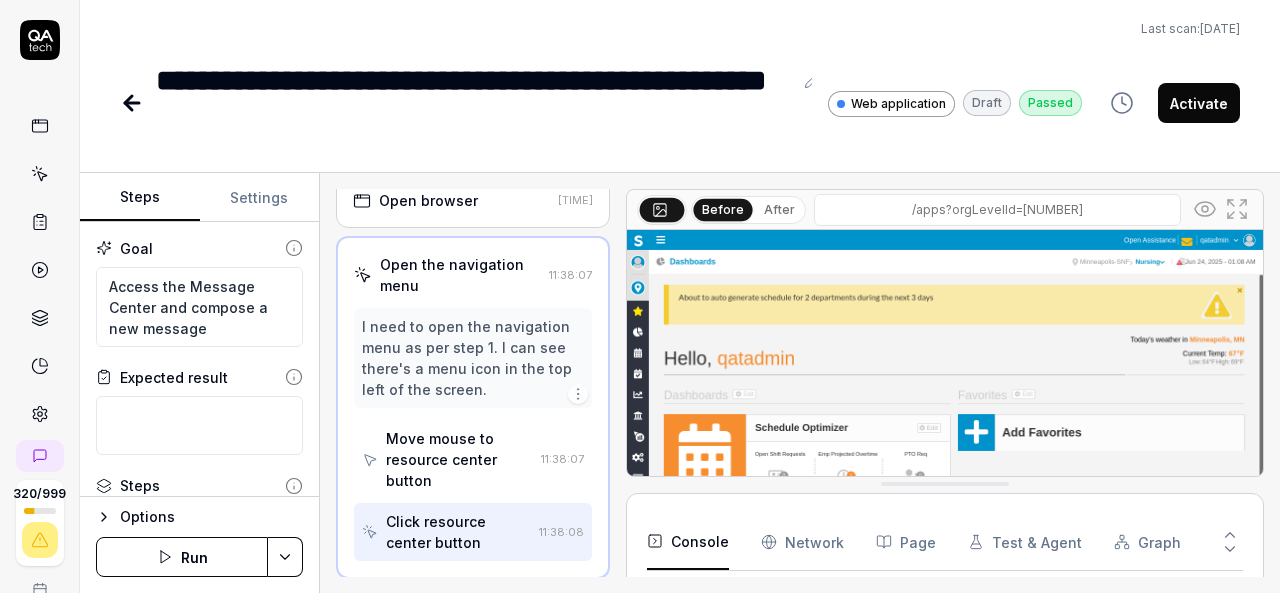 click on "I need to open the navigation menu as per step 1. I can see there's a menu icon in the top left of the screen." at bounding box center (473, 358) 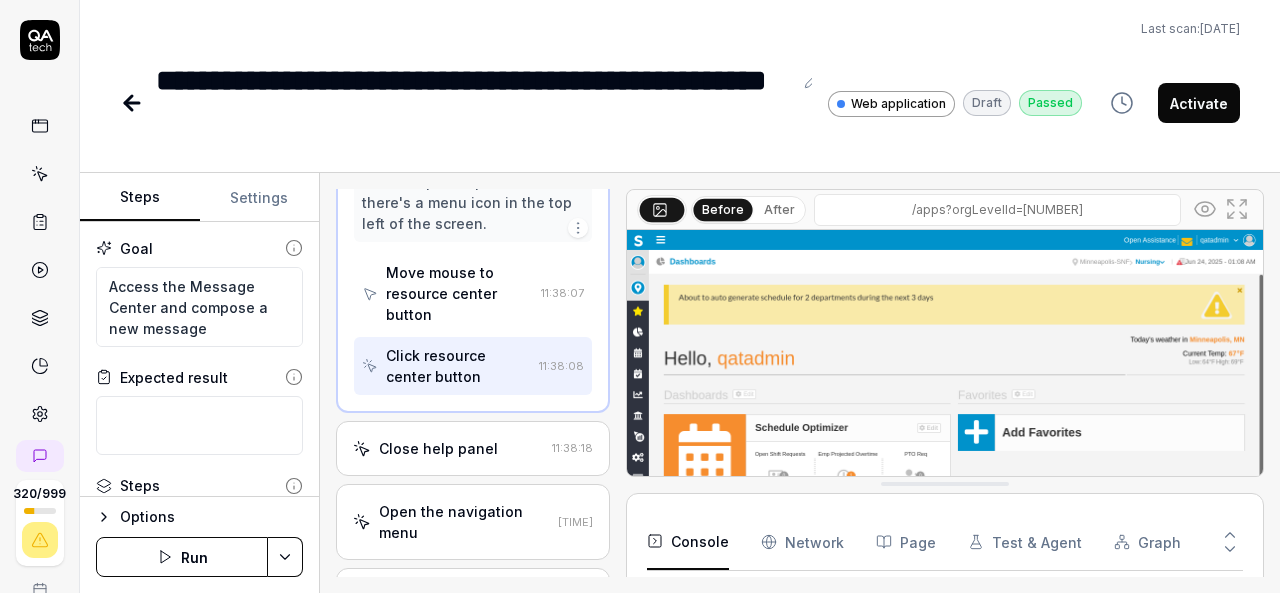 click on "Close help panel" at bounding box center (438, 448) 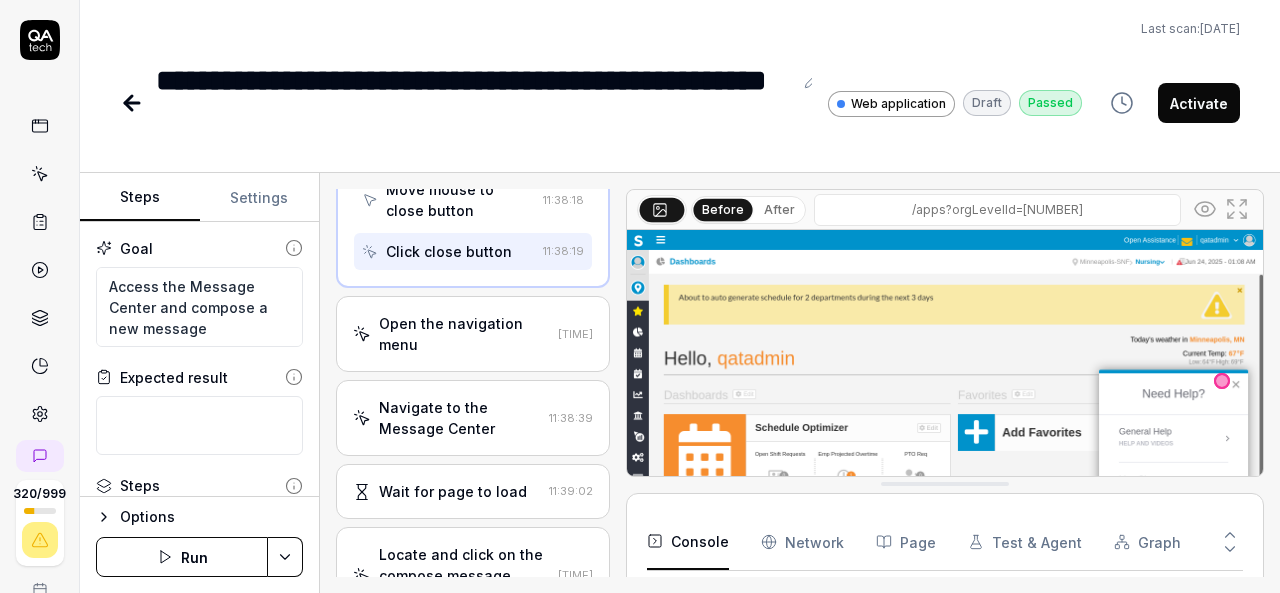 scroll, scrollTop: 396, scrollLeft: 0, axis: vertical 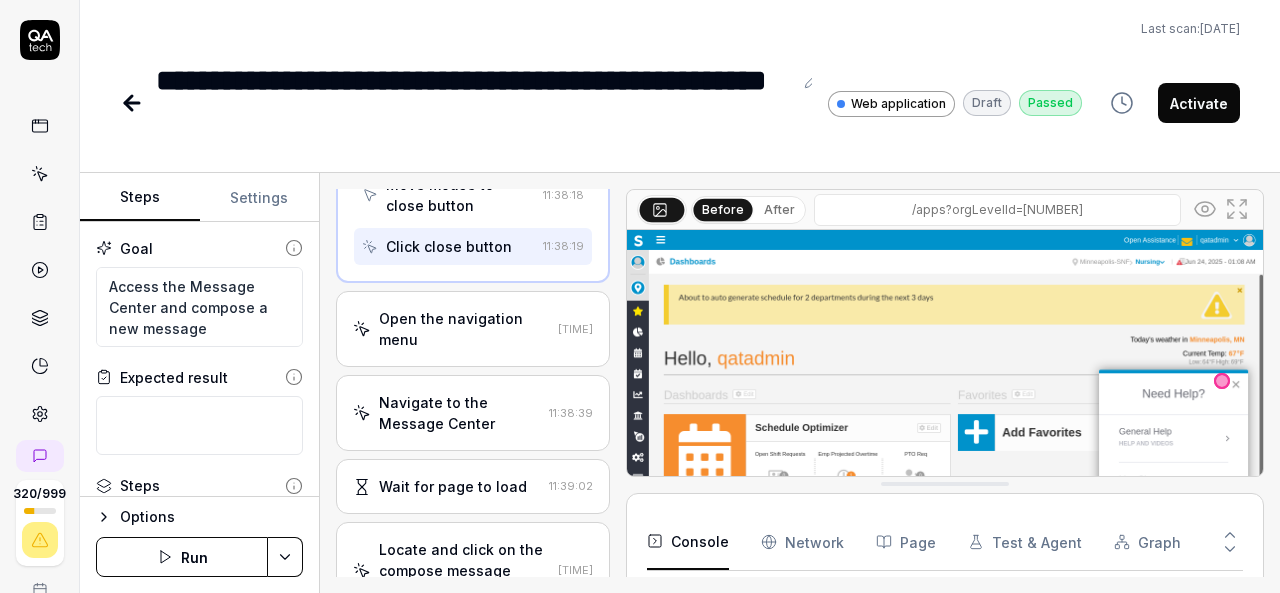 click on "Open the navigation menu" at bounding box center [464, 329] 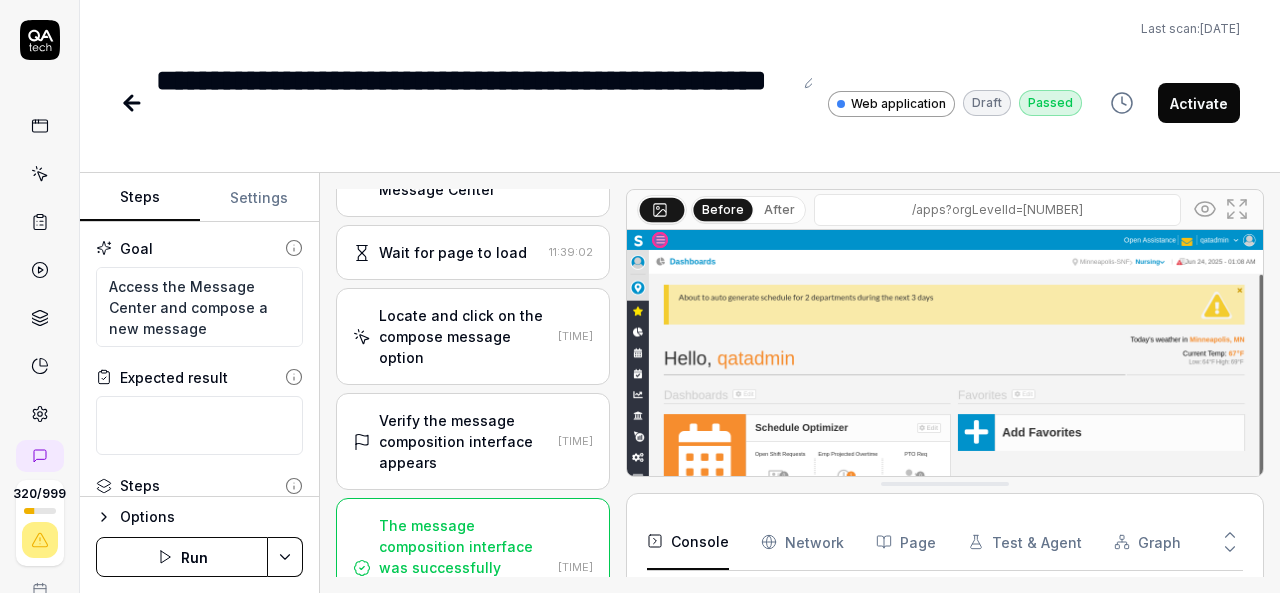 scroll, scrollTop: 642, scrollLeft: 0, axis: vertical 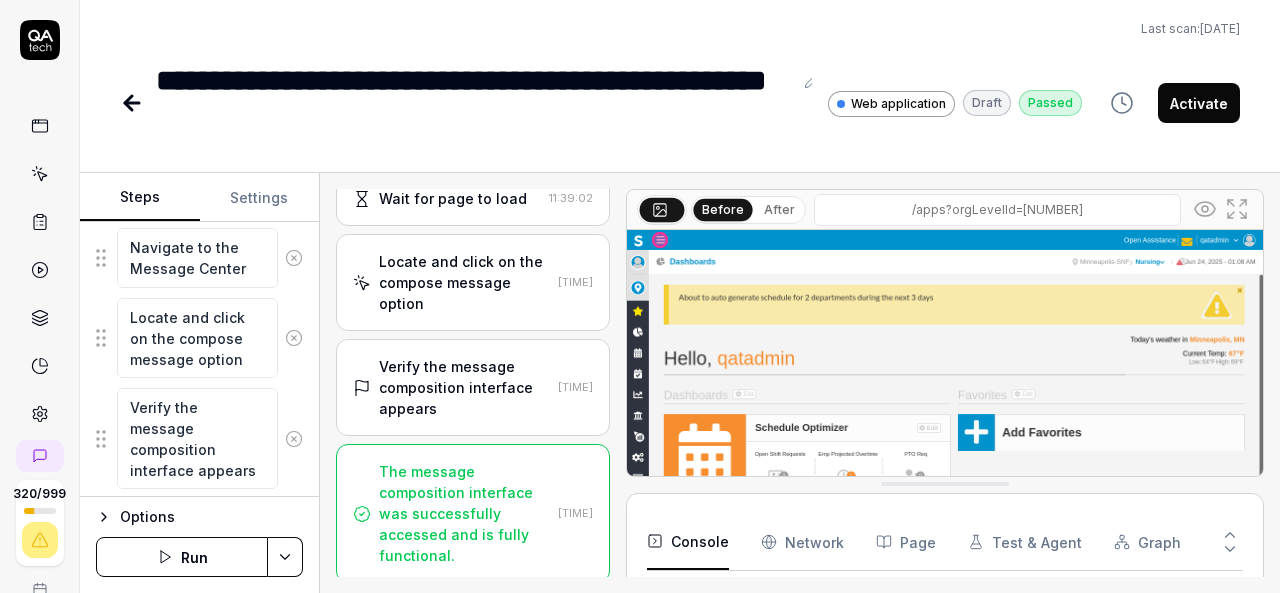 click on "**********" at bounding box center [680, 74] 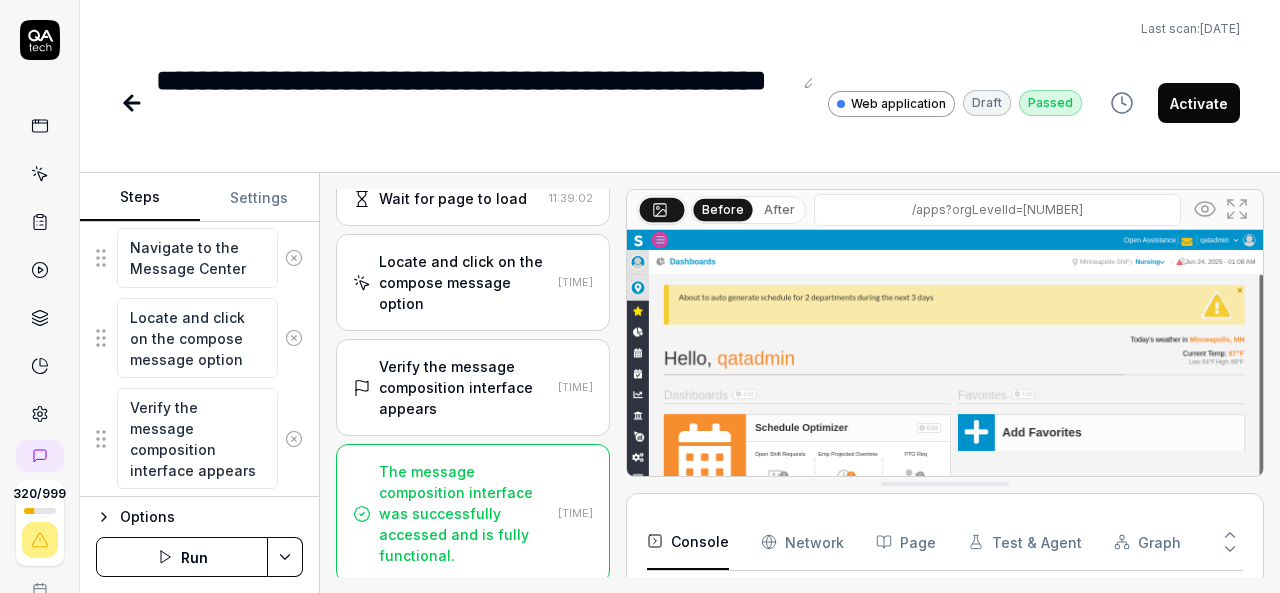 click 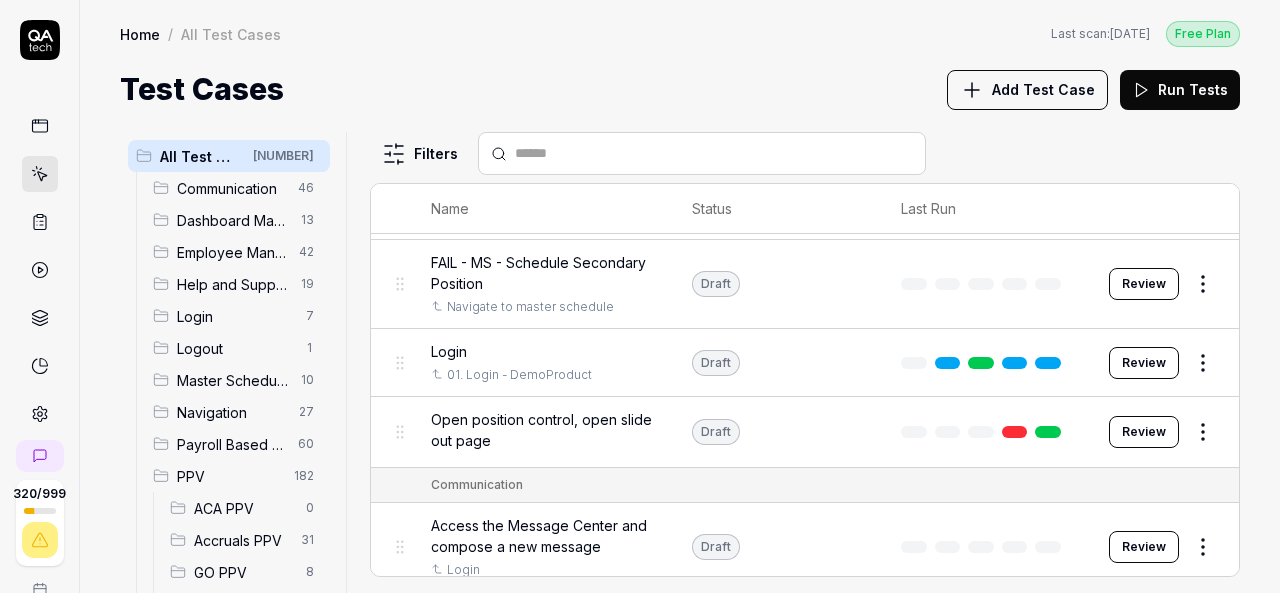 scroll, scrollTop: 108, scrollLeft: 0, axis: vertical 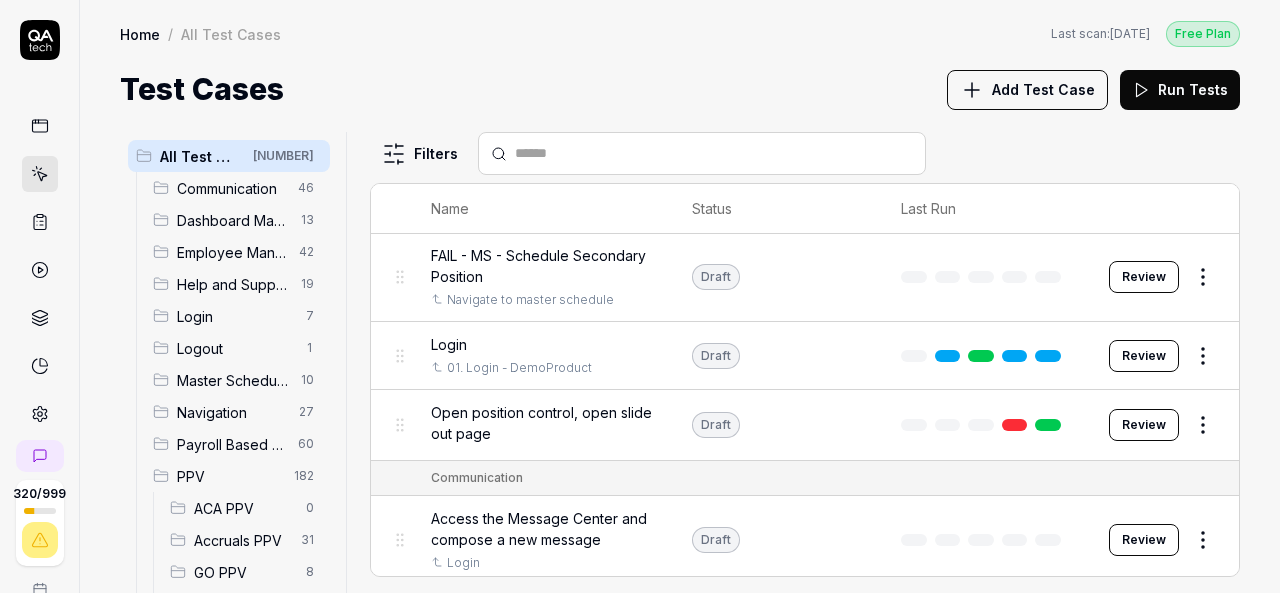 click on "[NUMBER]  /  [NUMBER] k S Home / All Test Cases Free Plan Home / All Test Cases Last scan:  [DATE] Free Plan Test Cases Add Test Case Run Tests All Test Cases [NUMBER] Communication [NUMBER] Dashboard Management [NUMBER] Employee Management [NUMBER] Help and Support [NUMBER] Login [NUMBER] Logout [NUMBER] Master Schedule [NUMBER] Navigation [NUMBER] Payroll Based Journal [NUMBER] PPV [NUMBER] ACA PPV [NUMBER] Accruals PPV [NUMBER] GO PPV [NUMBER] HR PPV [NUMBER] LM PPV [NUMBER] MC PPV [NUMBER] PBJ PPV [NUMBER] SO PPV [NUMBER] Spotlight PPV [NUMBER] TA PPV [NUMBER] Reporting [NUMBER] Schedule Optimizer [NUMBER] Screen Loads [NUMBER] TestPPV [NUMBER] Time & Attendance [NUMBER] User Profile [NUMBER] Filters Name Status Last Run FAIL - Config Screen Load Verification NAV - Change organization to Minneapolis-SNF Draft Review FAIL - MS - Schedule Secondary Position Navigate to master schedule Draft Review Login 01. Login - DemoProduct Draft Review Open position control, open slide out page Draft Review Communication Access the Message Center and compose a new message Login Draft Review Apply multiple filtering criteria to messages and save as a custom filter preset Login Draft Review Edit" at bounding box center [640, 296] 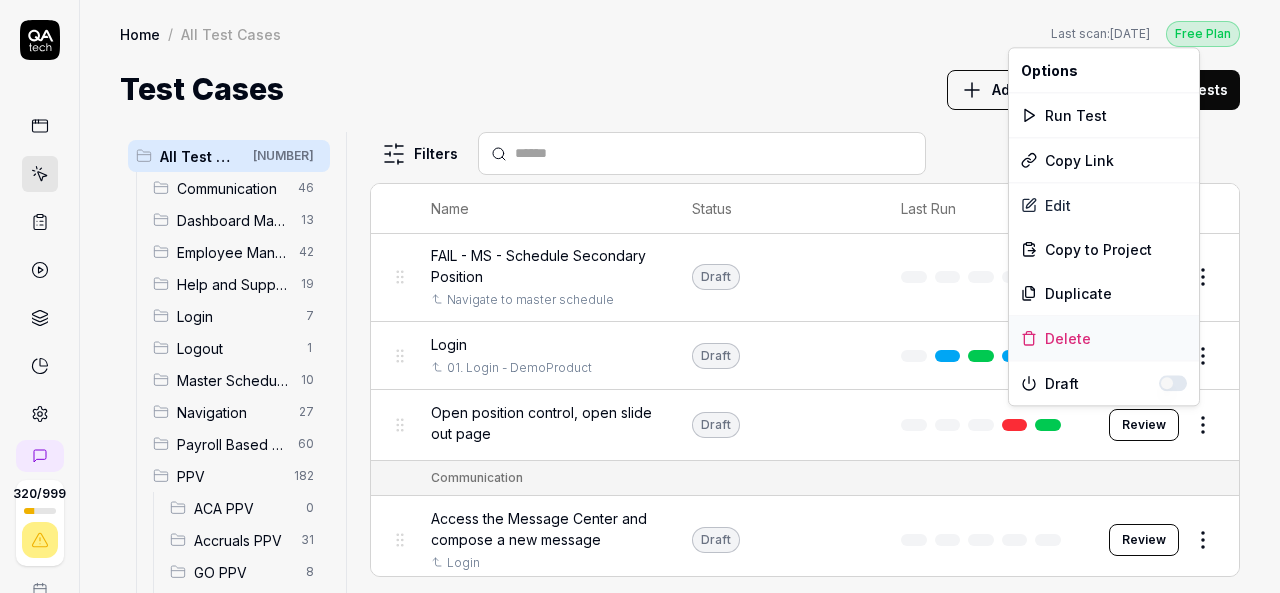 click on "Delete" at bounding box center (1104, 338) 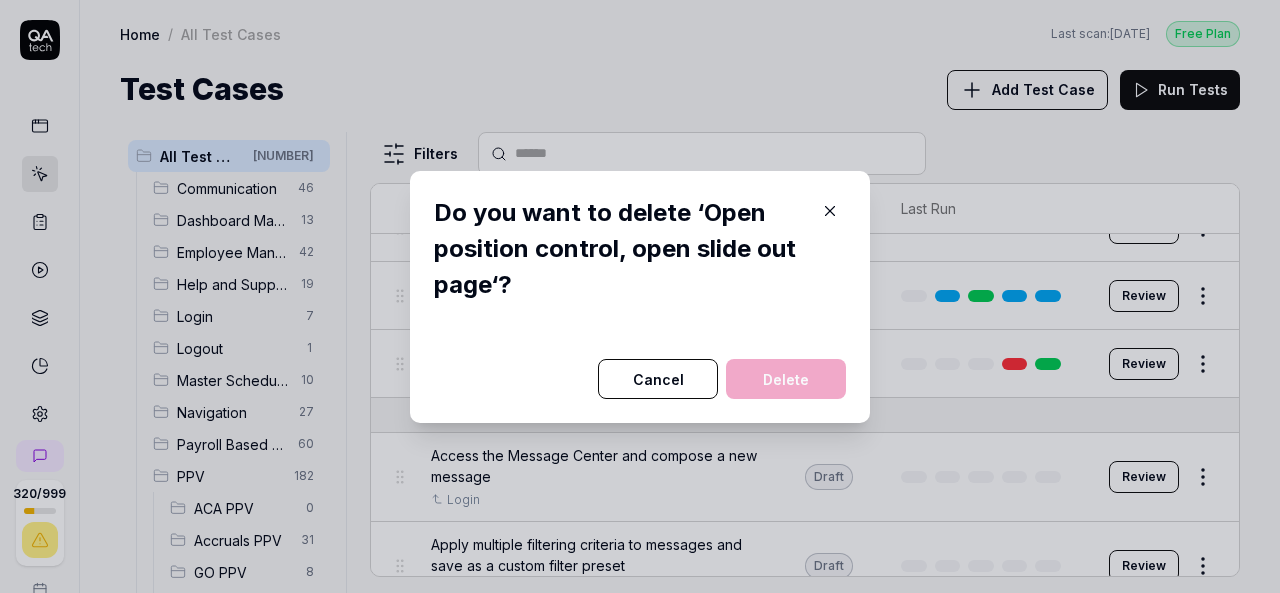 scroll, scrollTop: 88, scrollLeft: 0, axis: vertical 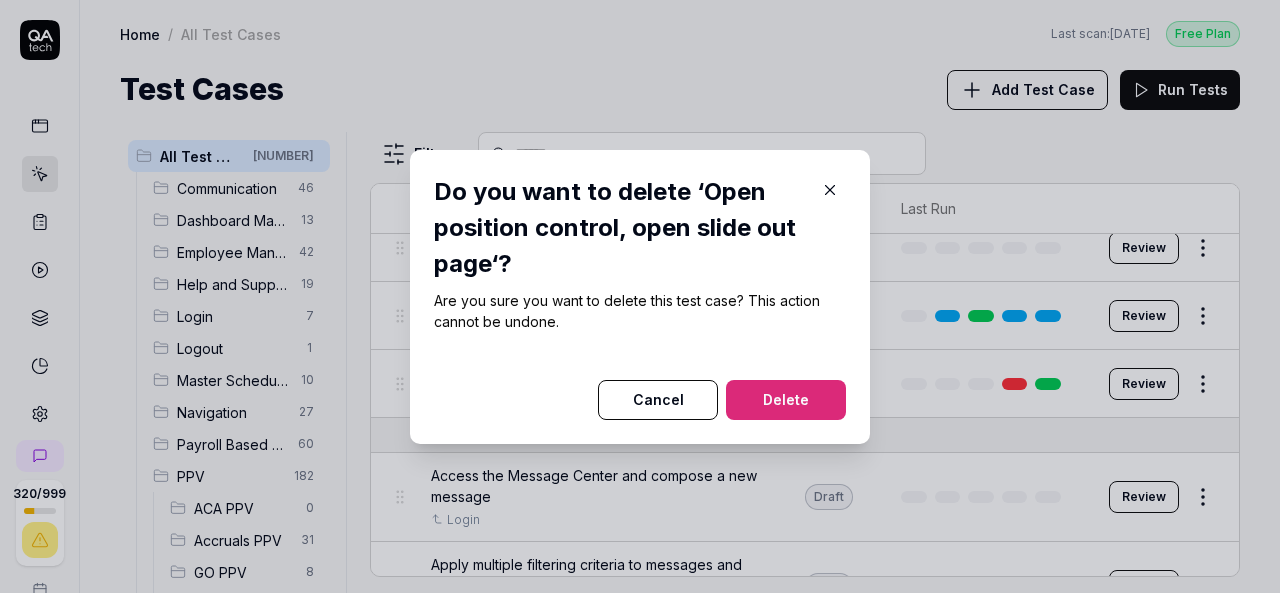 click on "Delete" at bounding box center [786, 400] 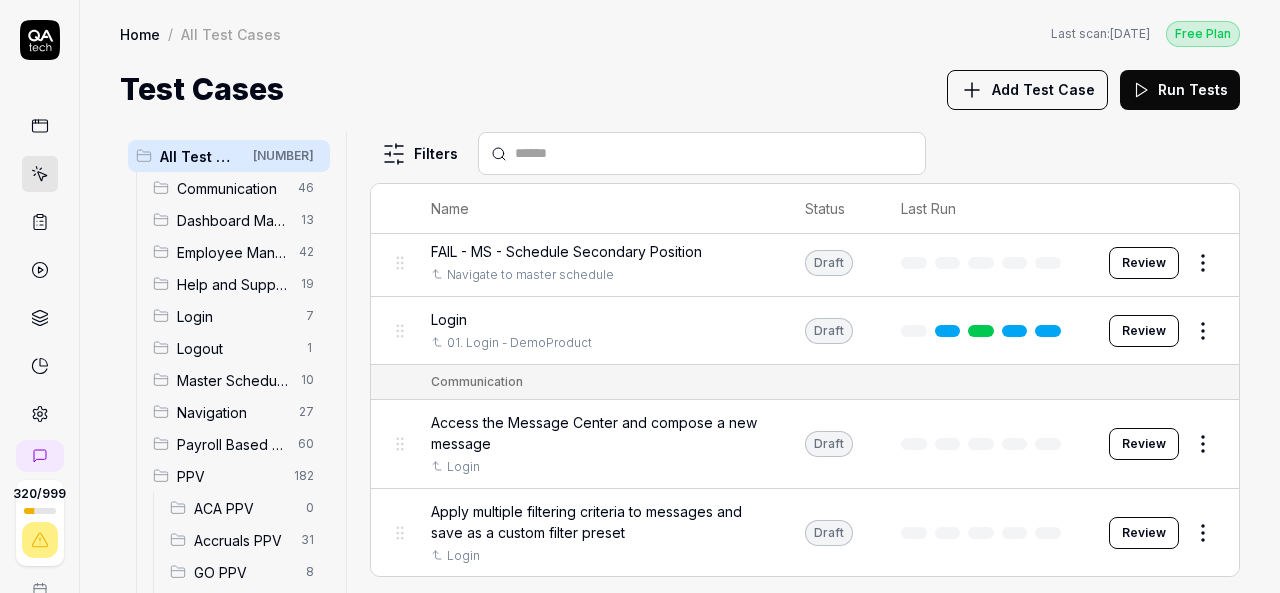 scroll, scrollTop: 0, scrollLeft: 0, axis: both 